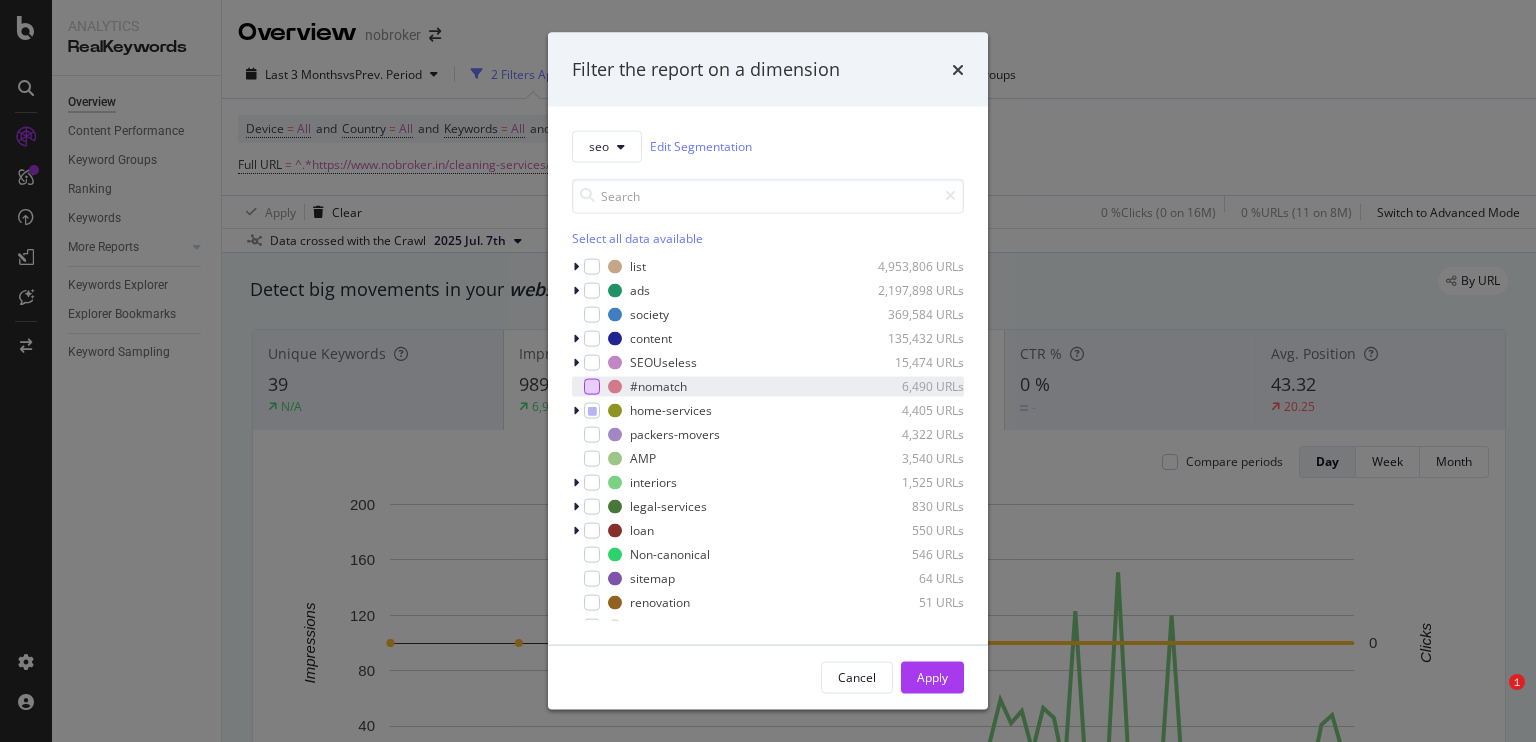 scroll, scrollTop: 0, scrollLeft: 0, axis: both 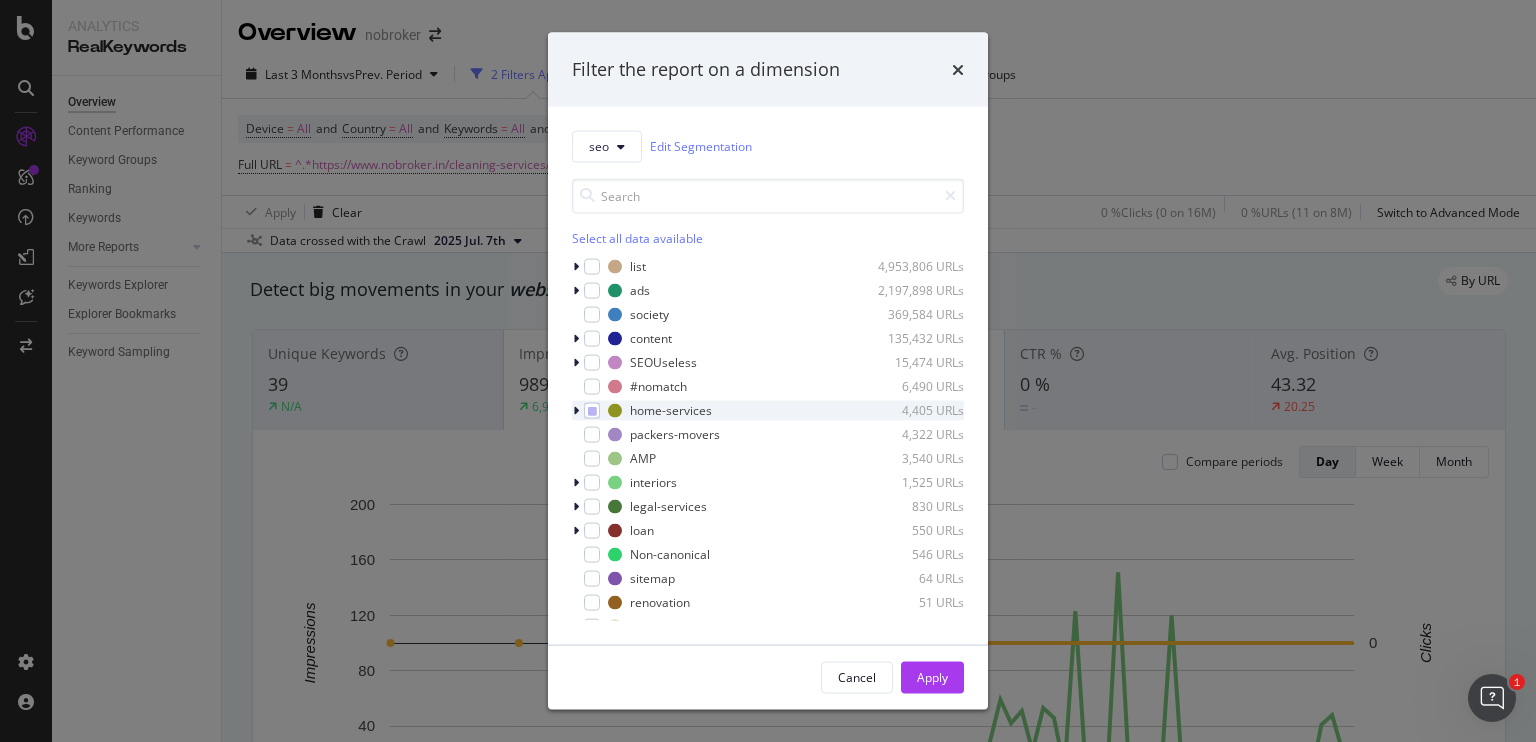 click at bounding box center [578, 410] 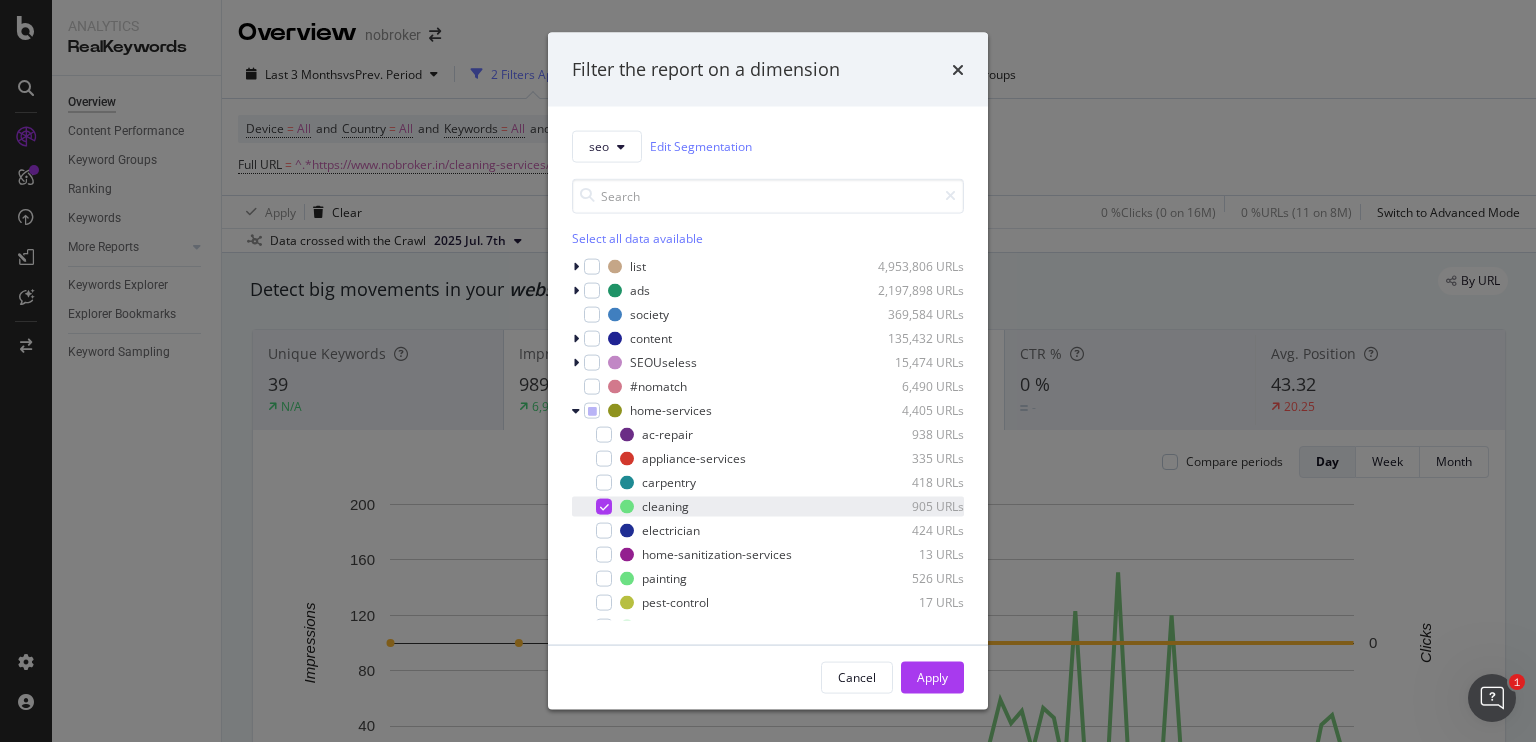 click at bounding box center [604, 506] 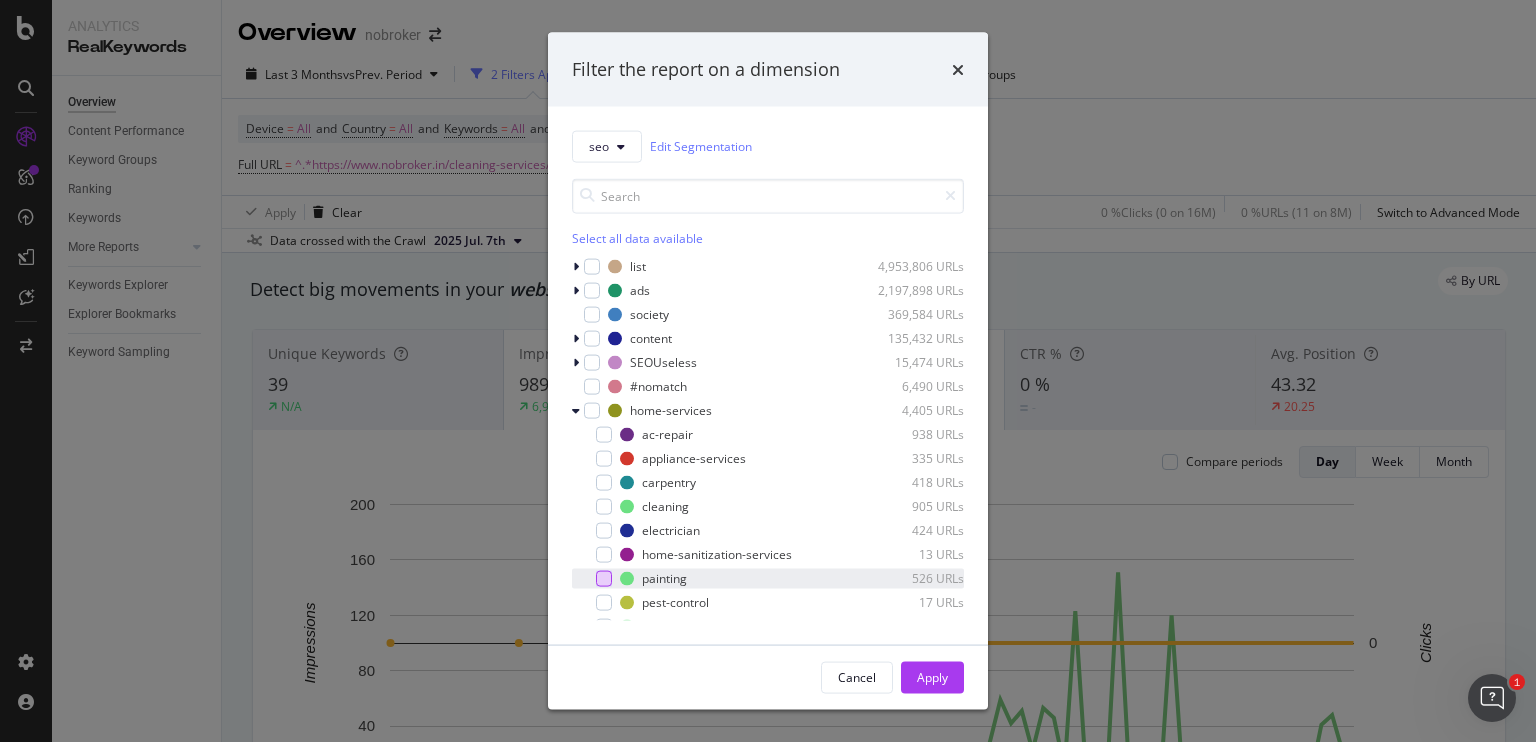 click at bounding box center (604, 578) 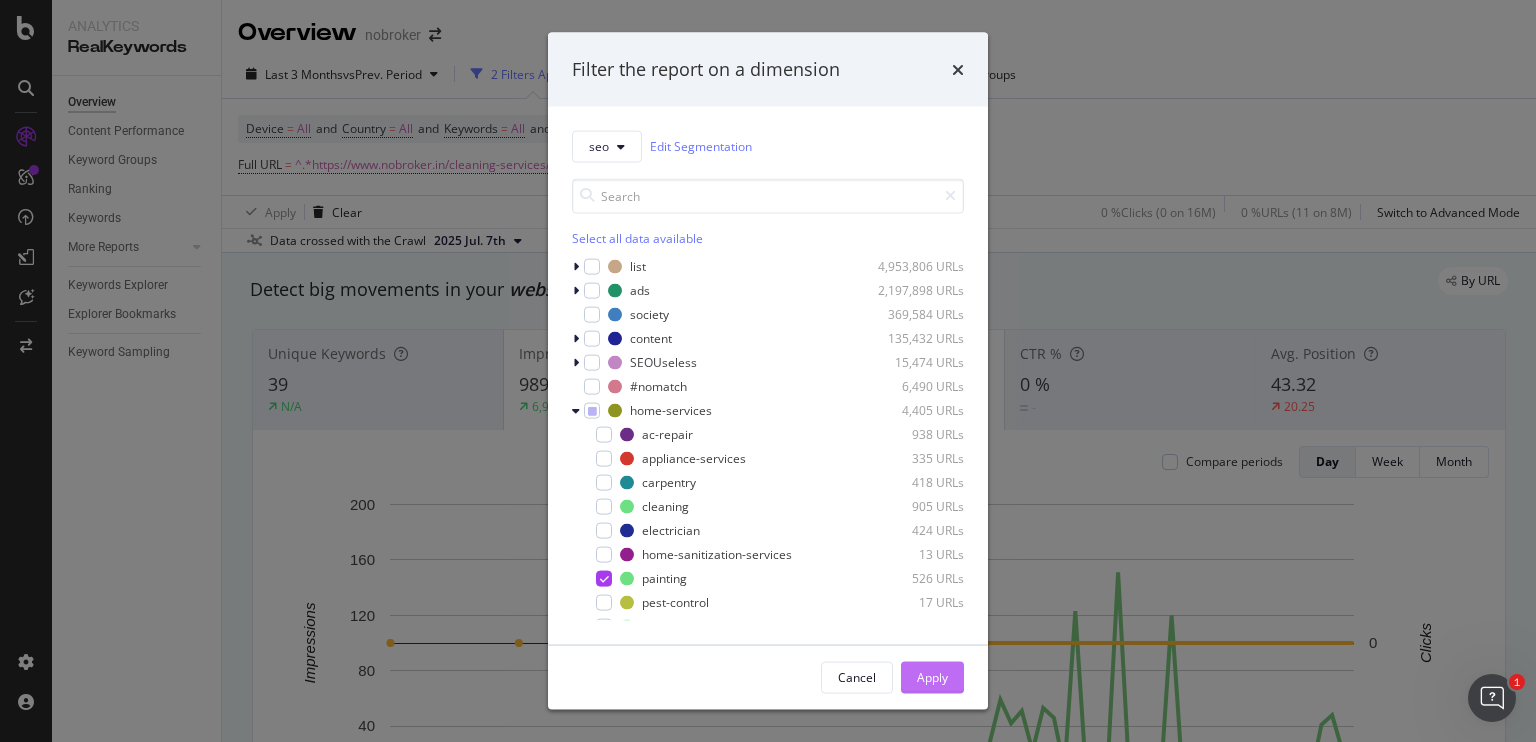click on "Apply" at bounding box center (932, 677) 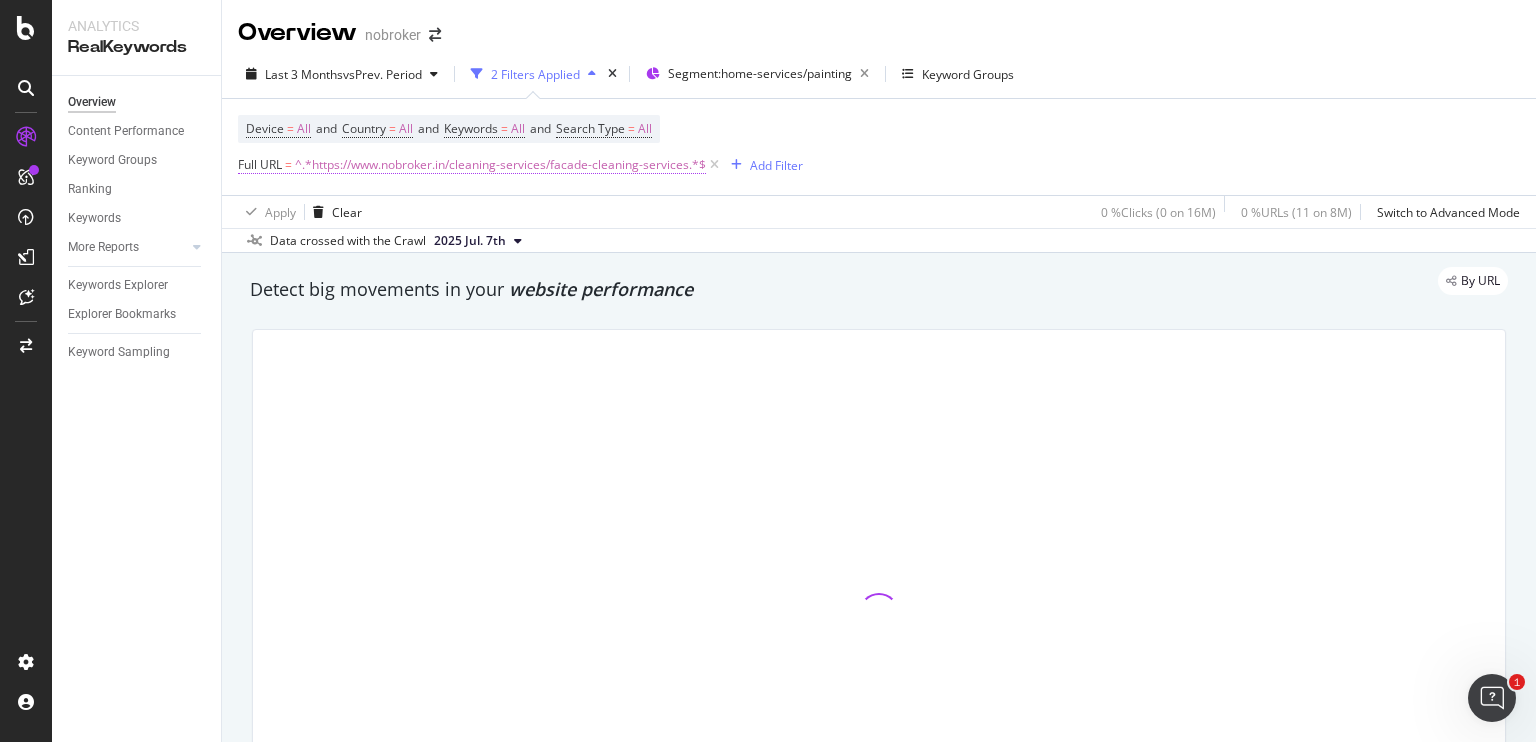 click on "^.*https://www.nobroker.in/cleaning-services/facade-cleaning-services.*$" at bounding box center (500, 165) 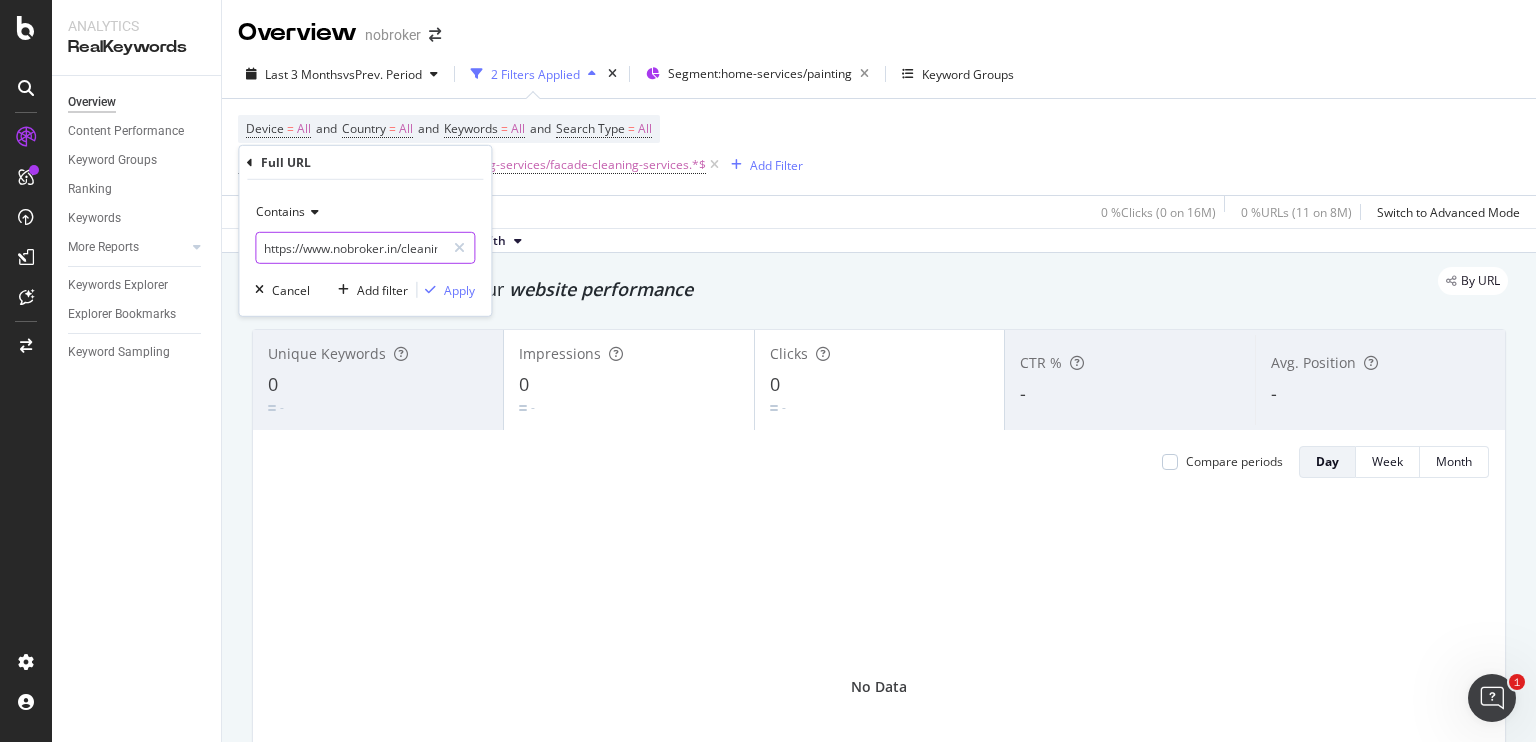 click on "https://www.nobroker.in/cleaning-services/facade-cleaning-services" at bounding box center [350, 248] 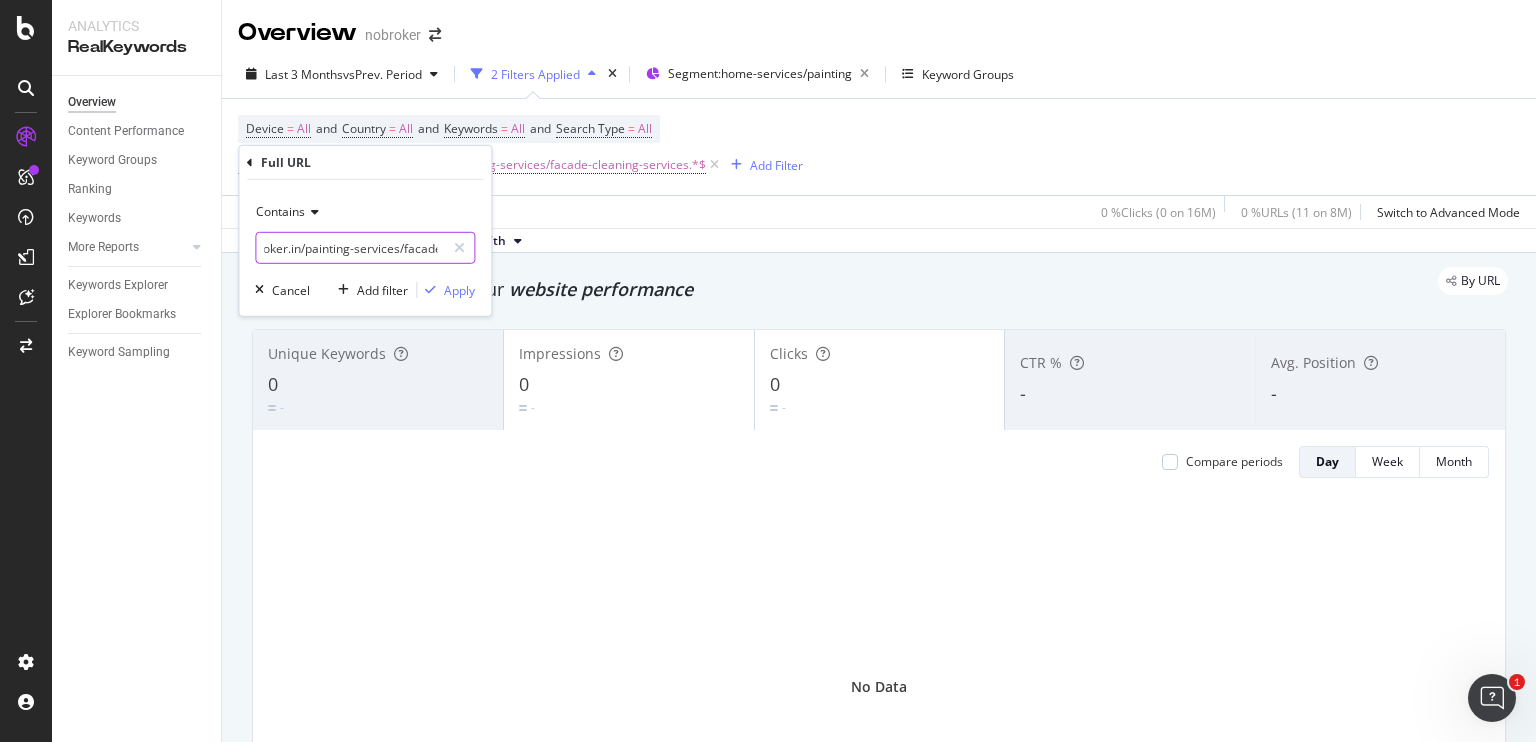 scroll, scrollTop: 0, scrollLeft: 118, axis: horizontal 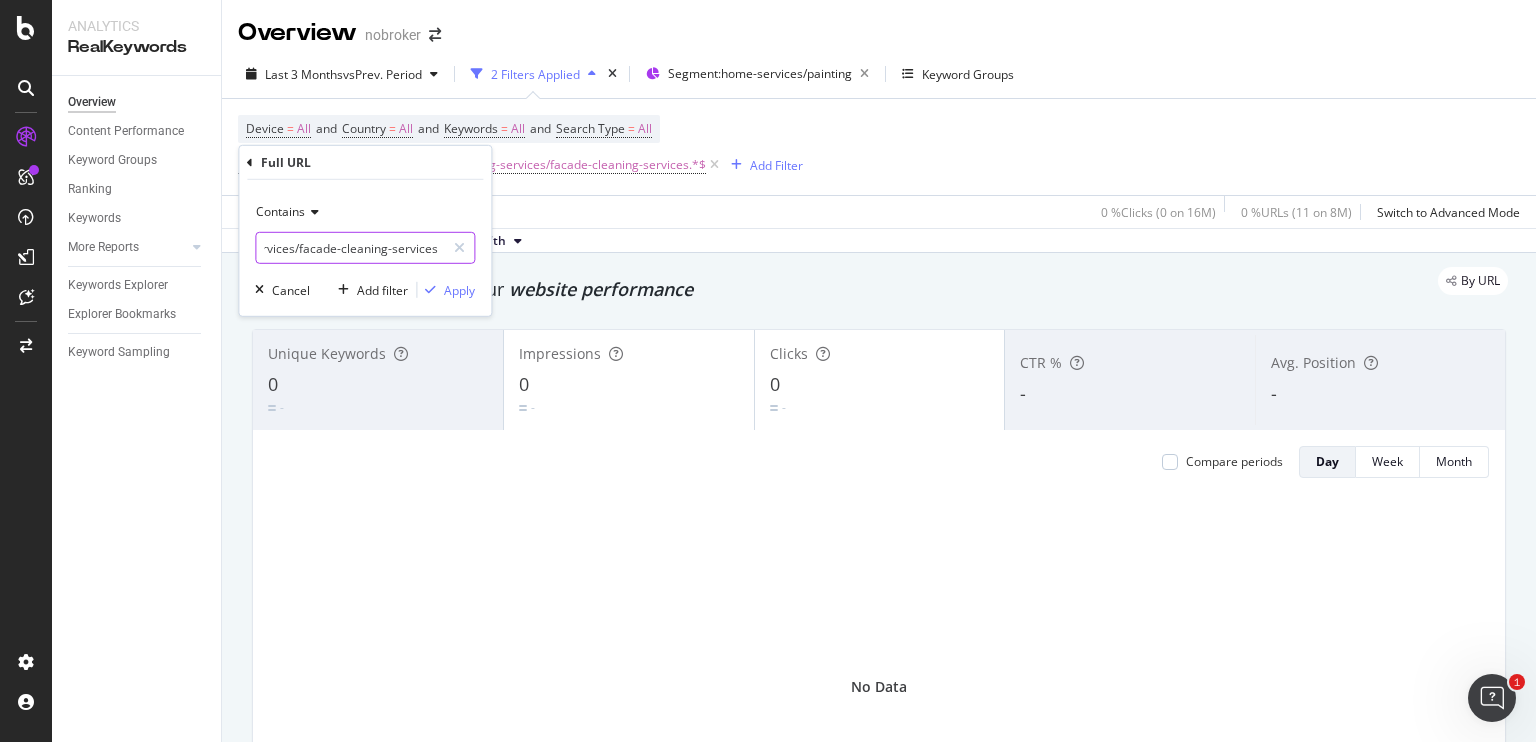 drag, startPoint x: 382, startPoint y: 245, endPoint x: 669, endPoint y: 250, distance: 287.04355 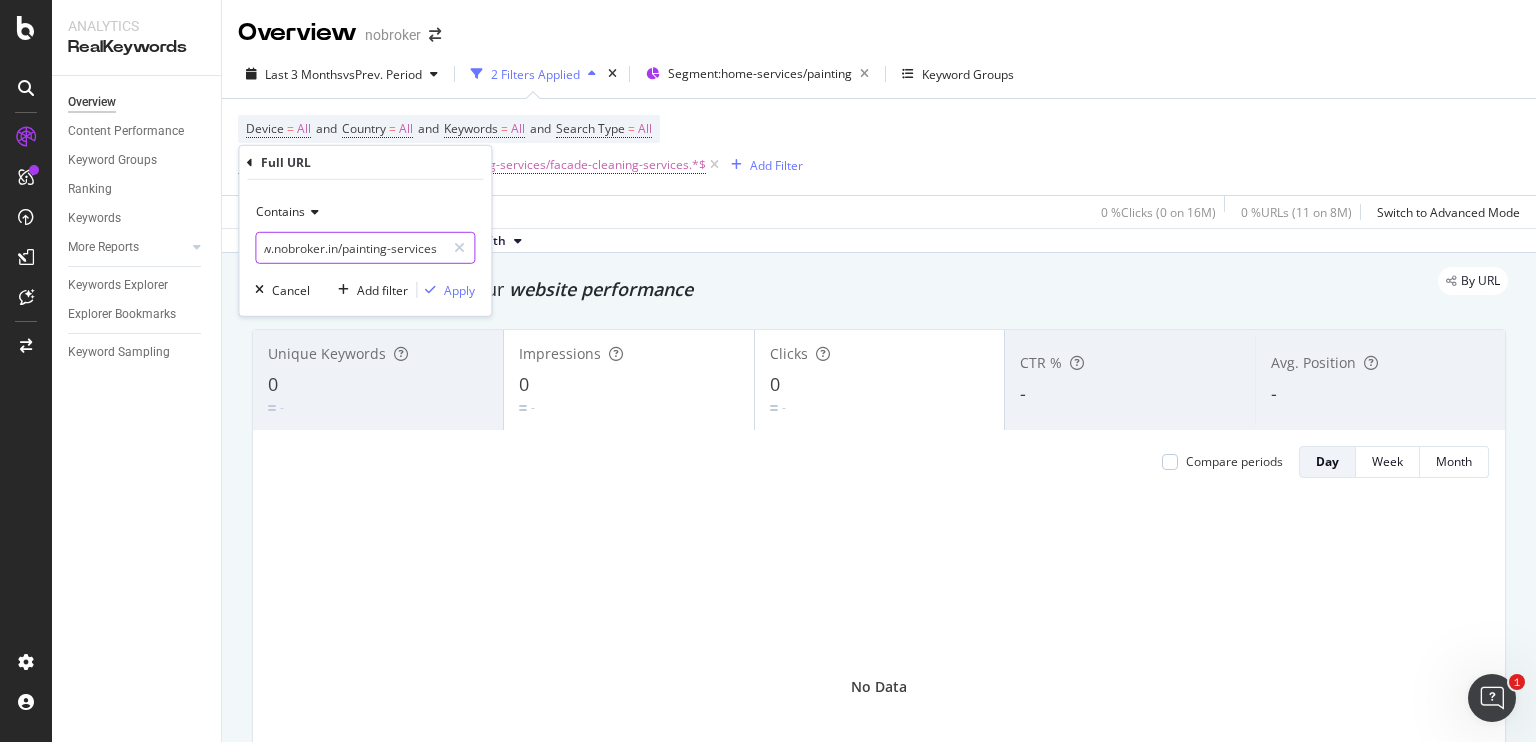 scroll, scrollTop: 0, scrollLeft: 61, axis: horizontal 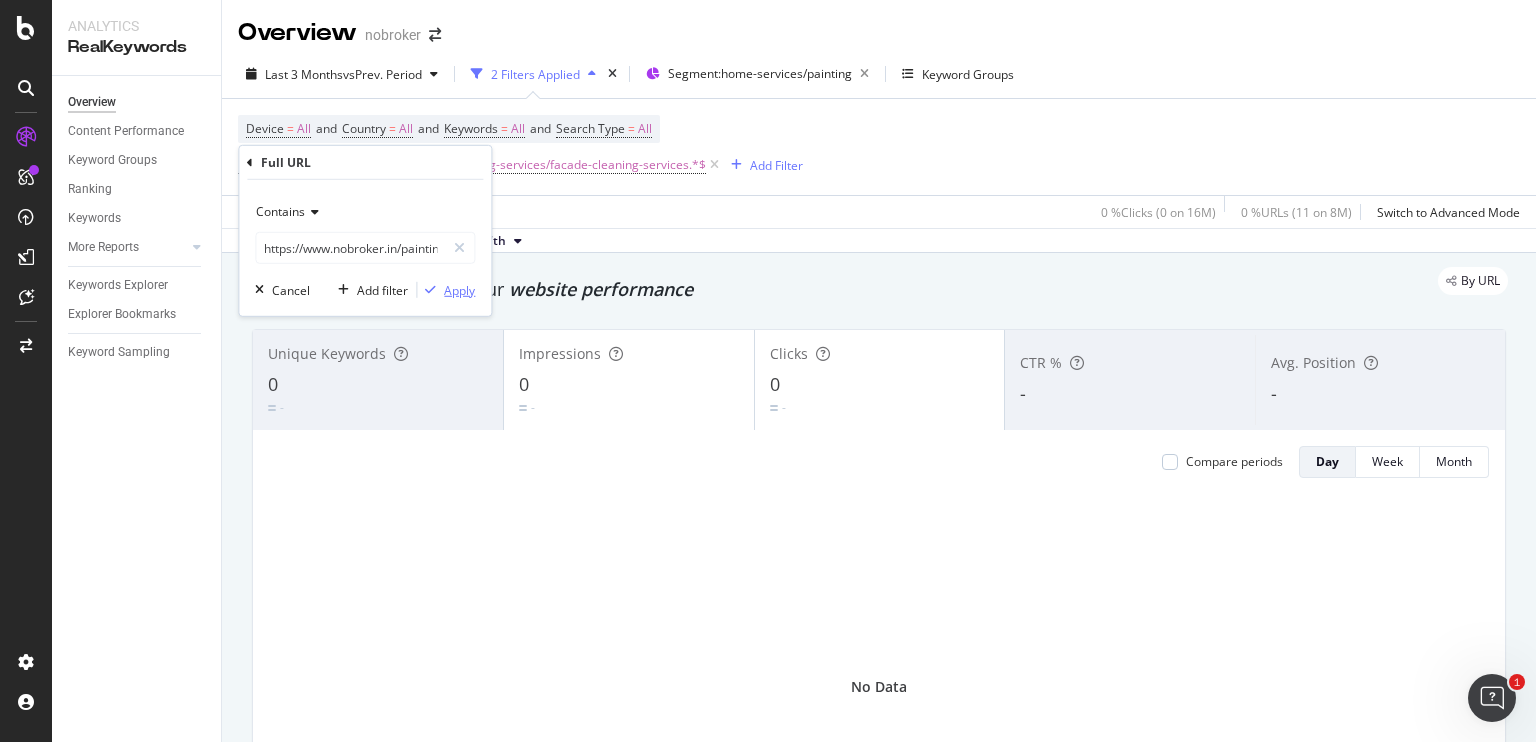 click on "Apply" at bounding box center [459, 289] 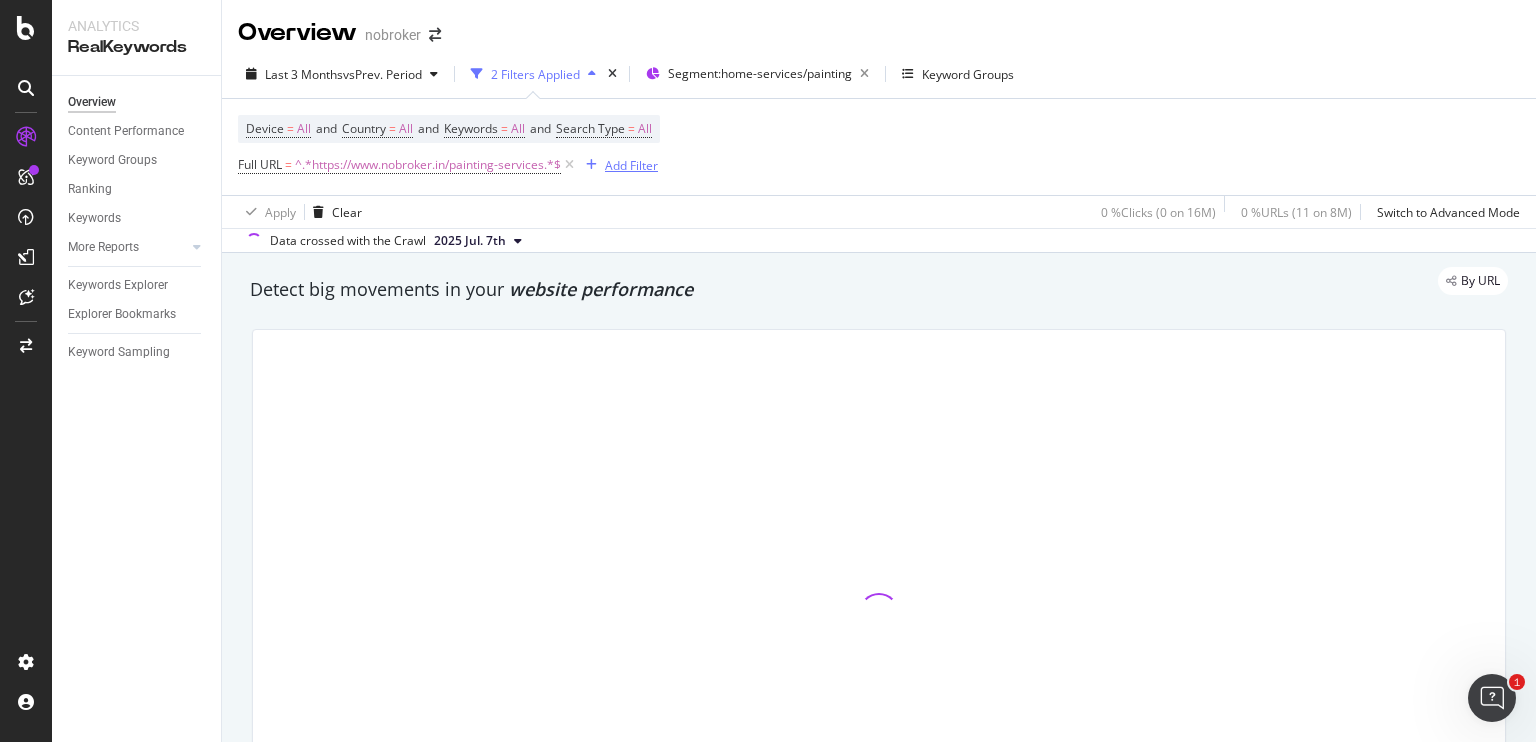 click on "Add Filter" at bounding box center [631, 165] 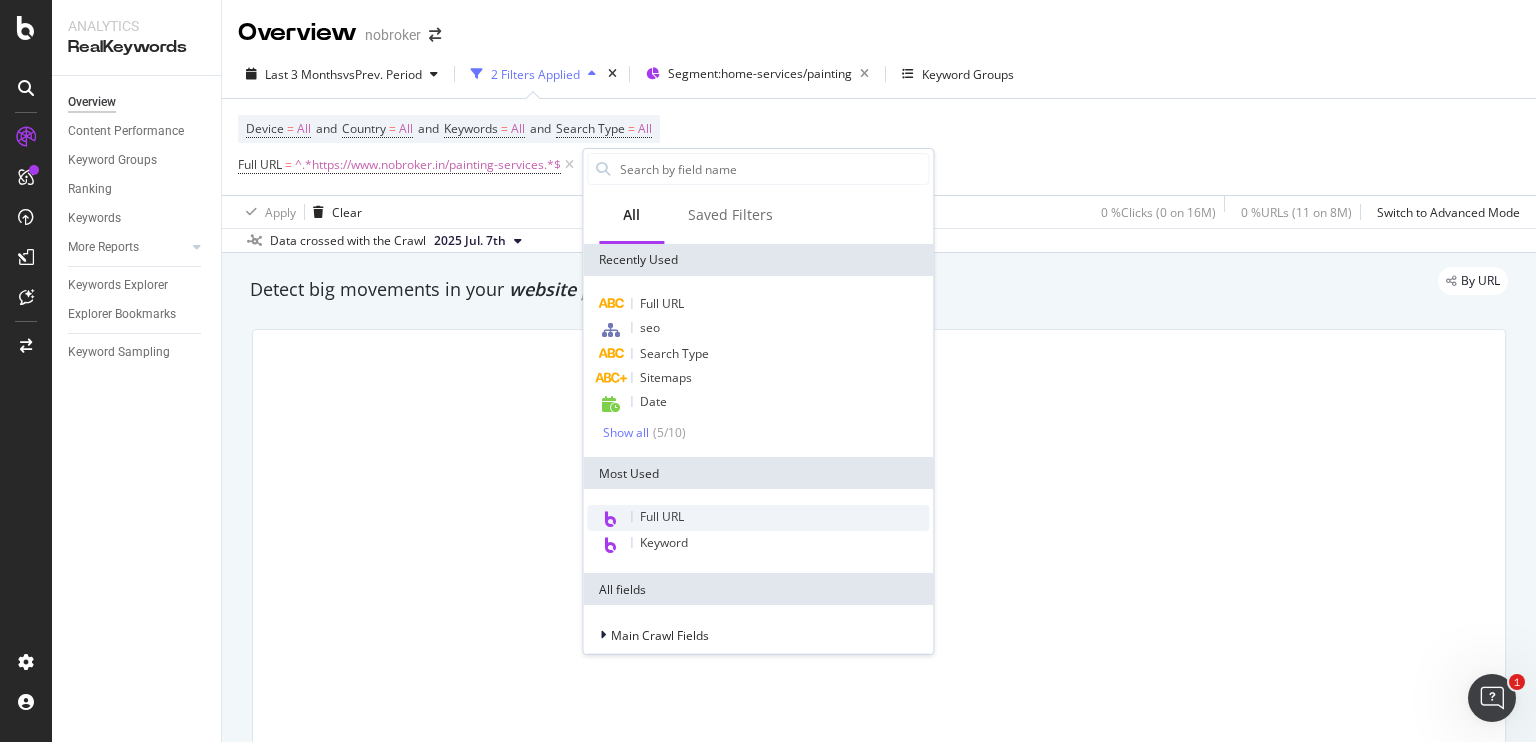 click on "Full URL" at bounding box center [662, 516] 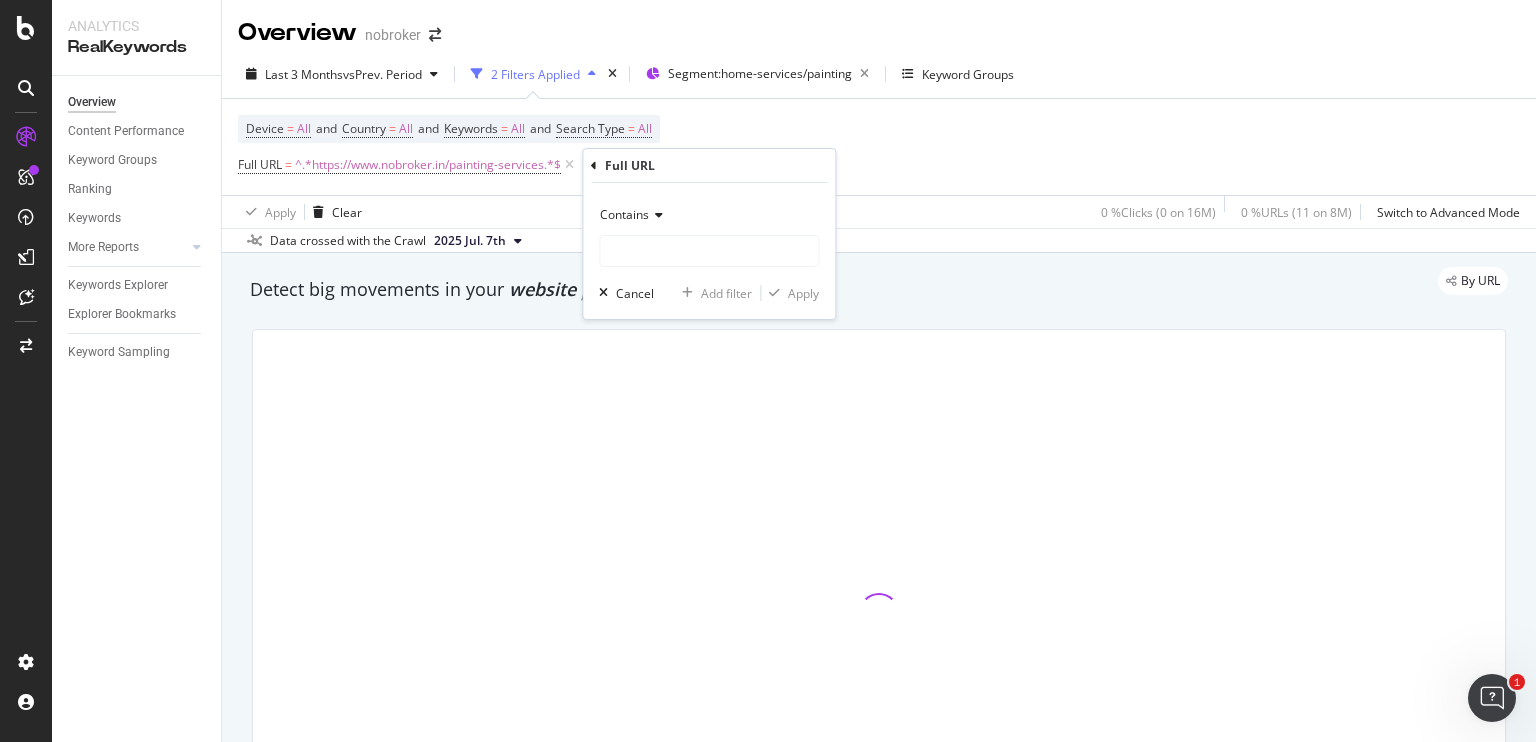 click at bounding box center [656, 215] 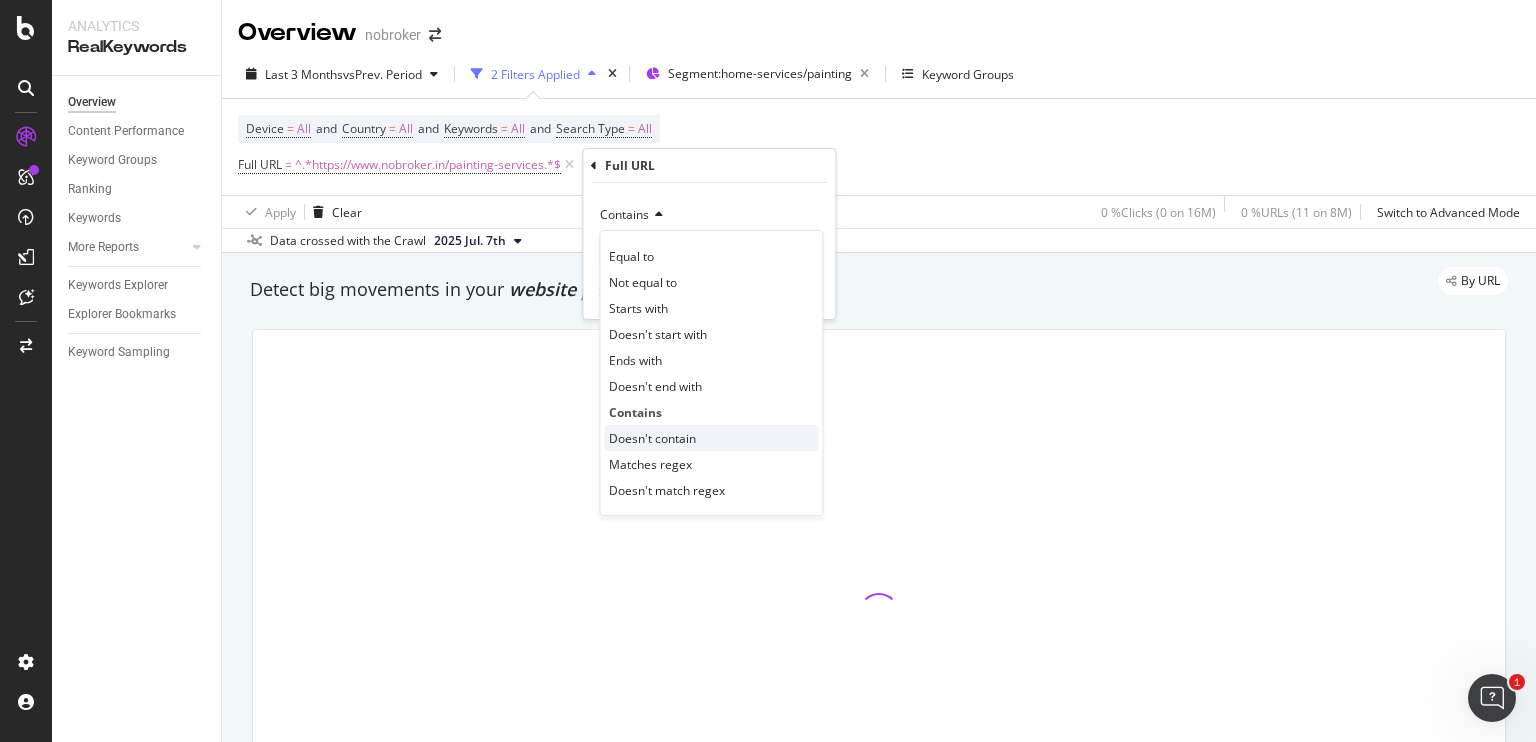 click on "Doesn't contain" at bounding box center [652, 438] 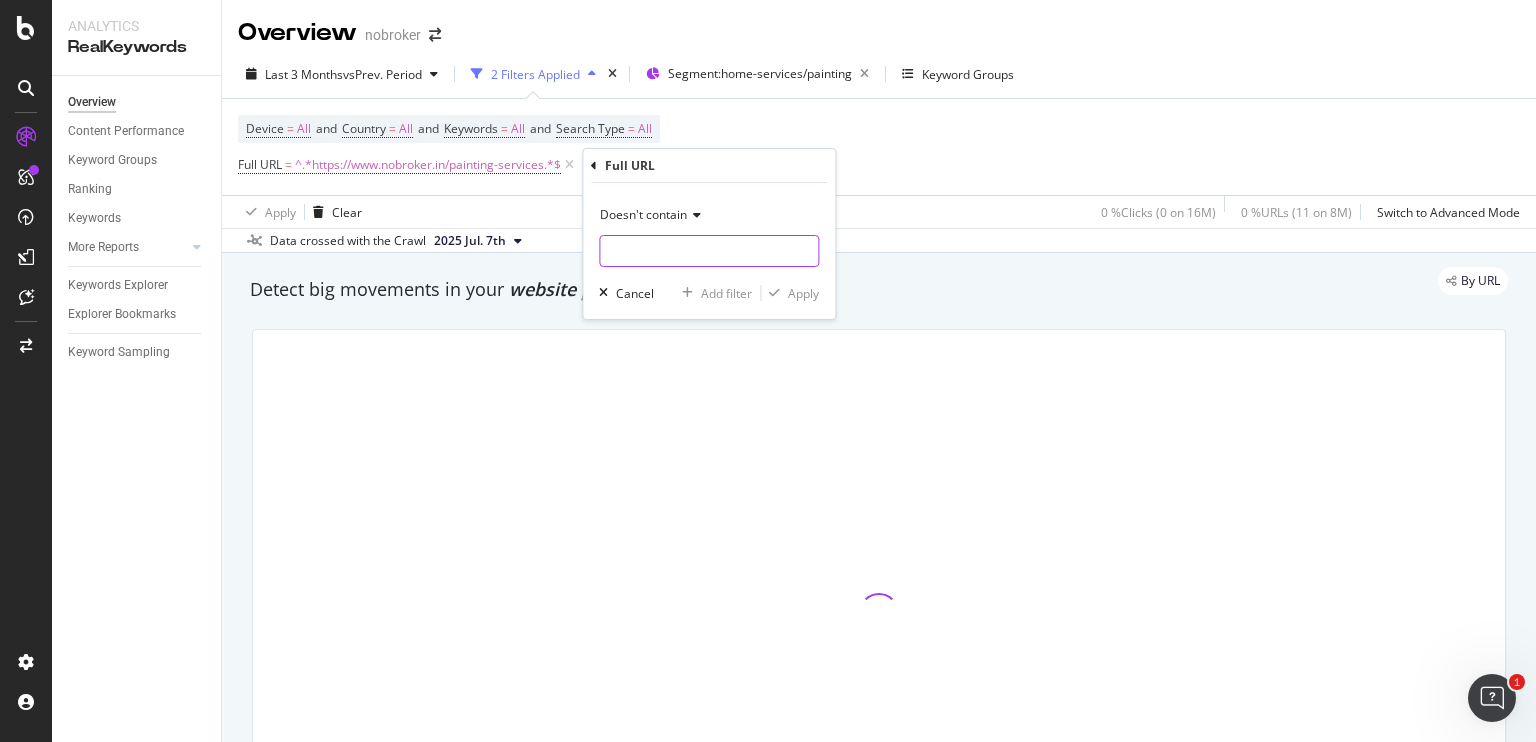 click at bounding box center [709, 251] 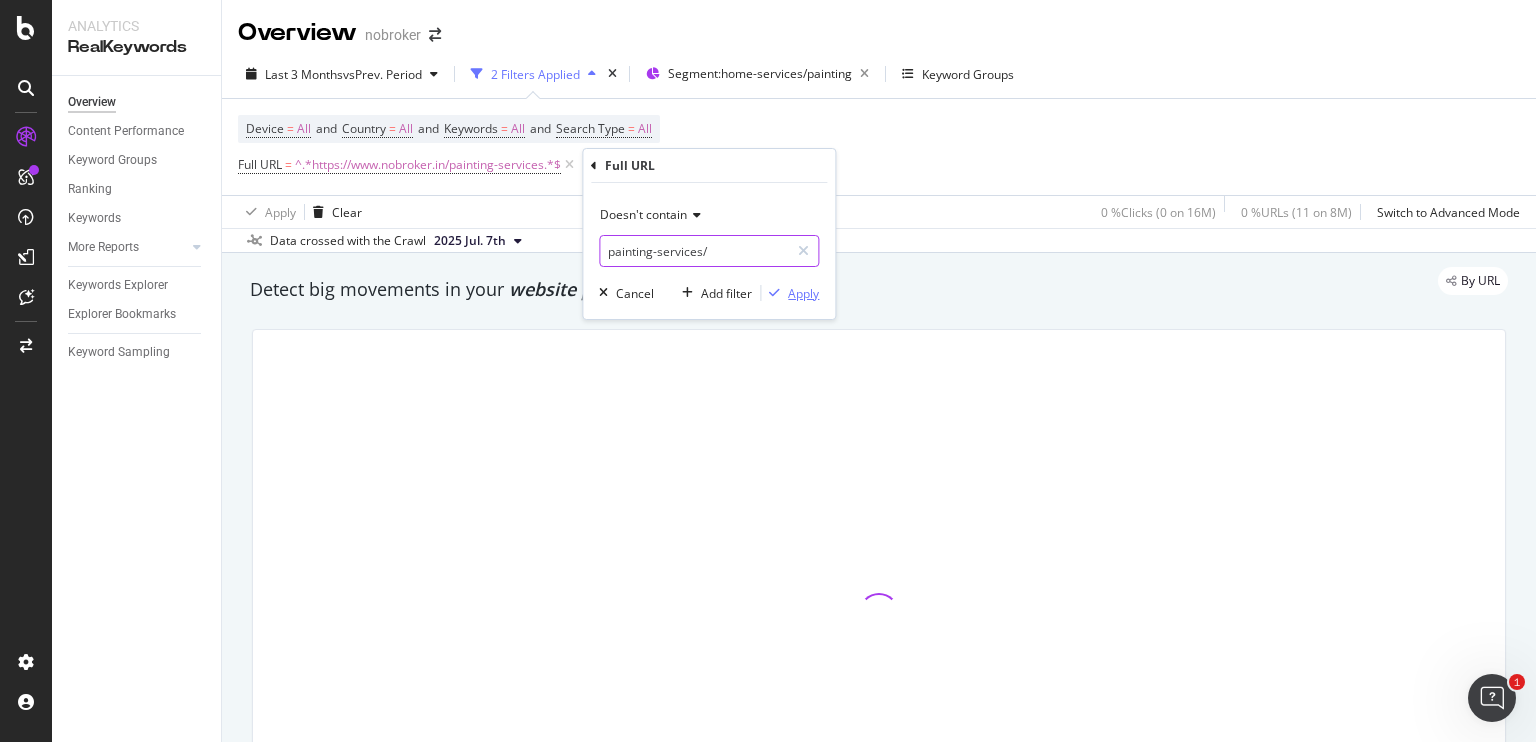 type on "painting-services/" 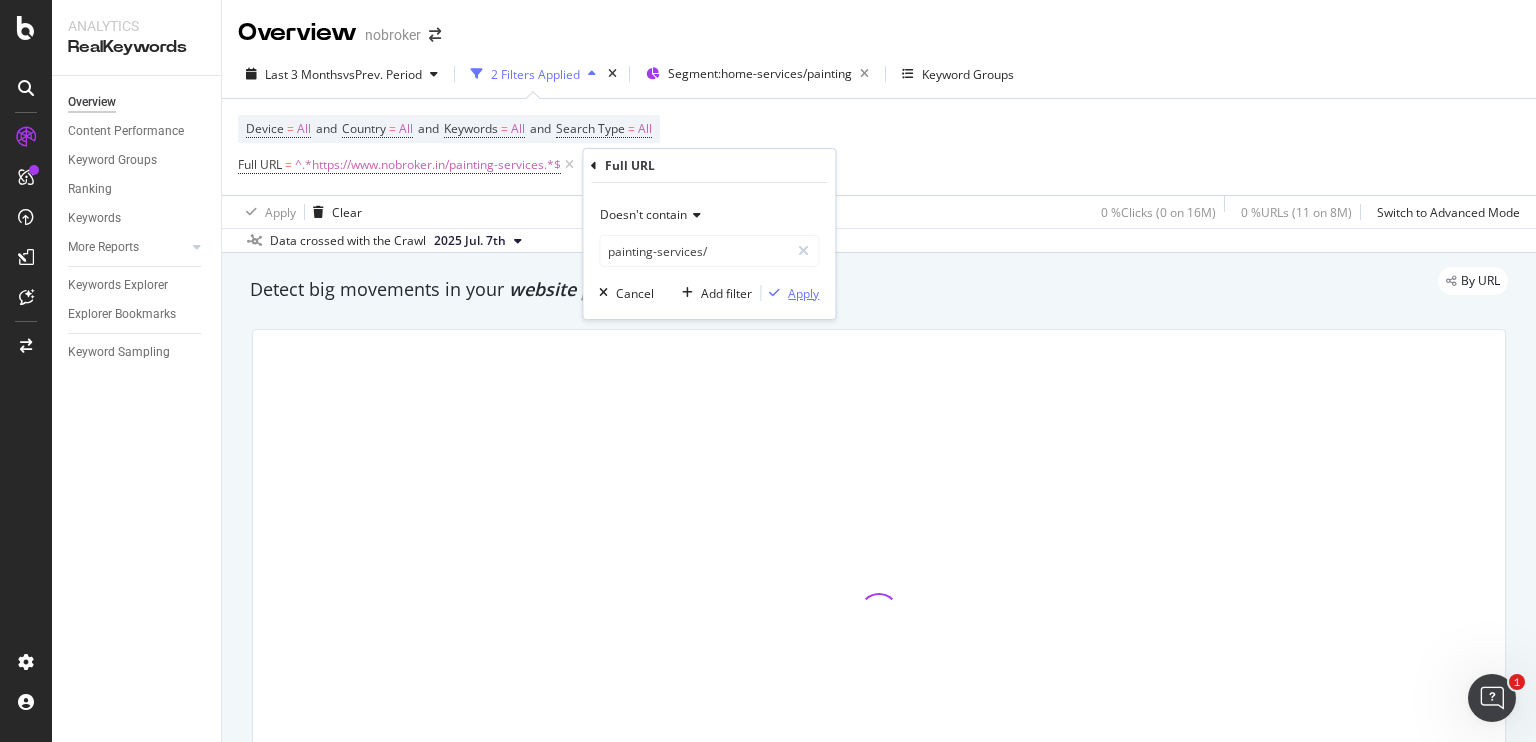 click on "Apply" at bounding box center [803, 293] 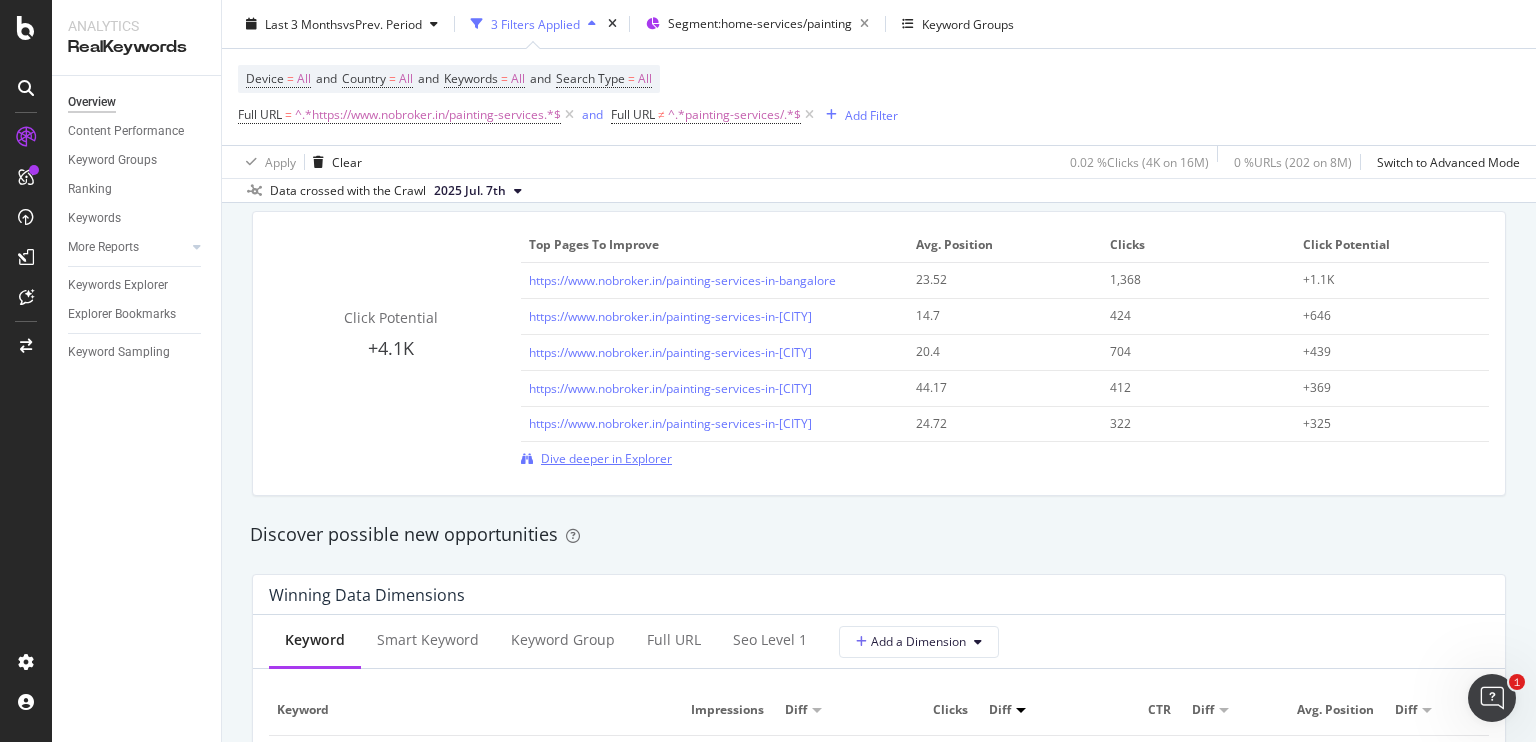 scroll, scrollTop: 1436, scrollLeft: 0, axis: vertical 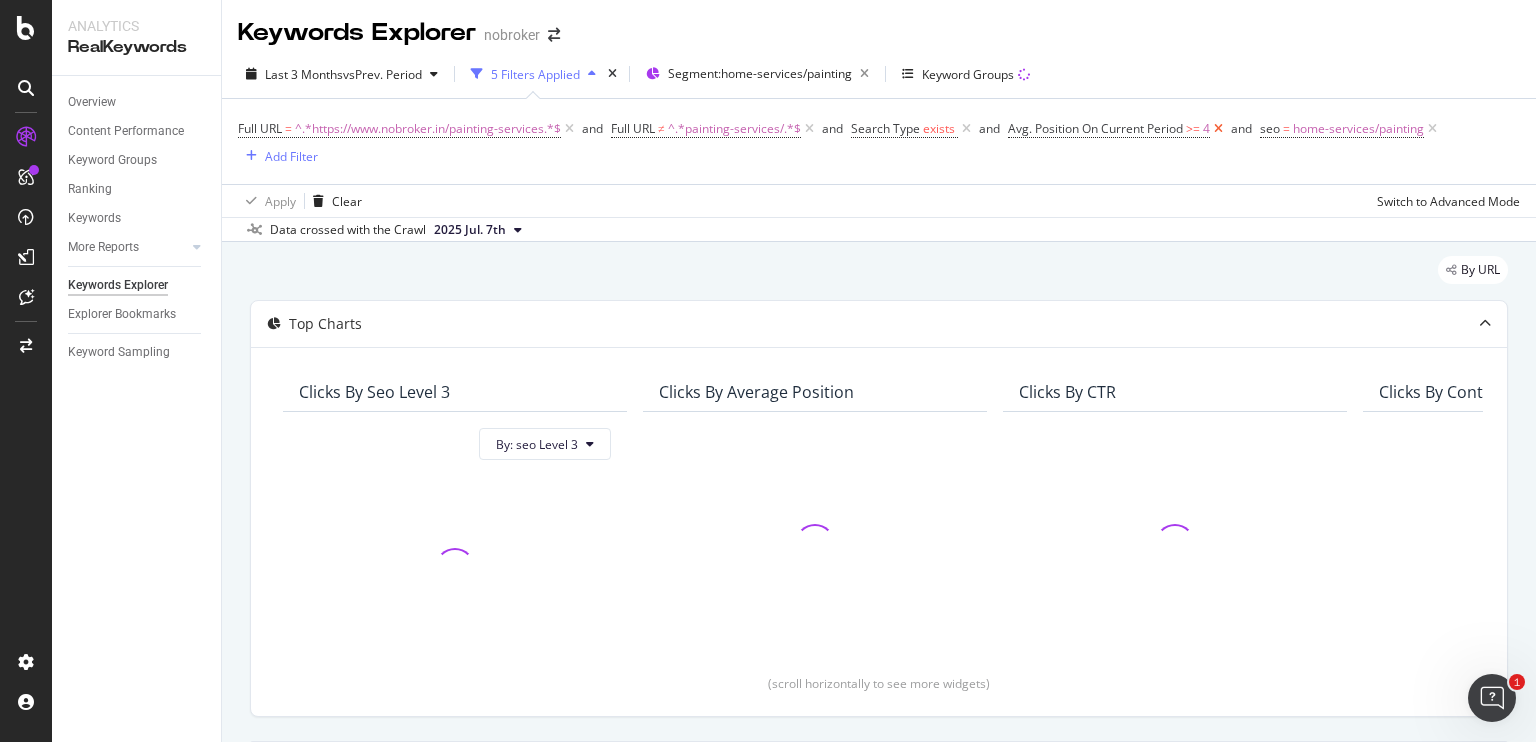 click at bounding box center (1218, 129) 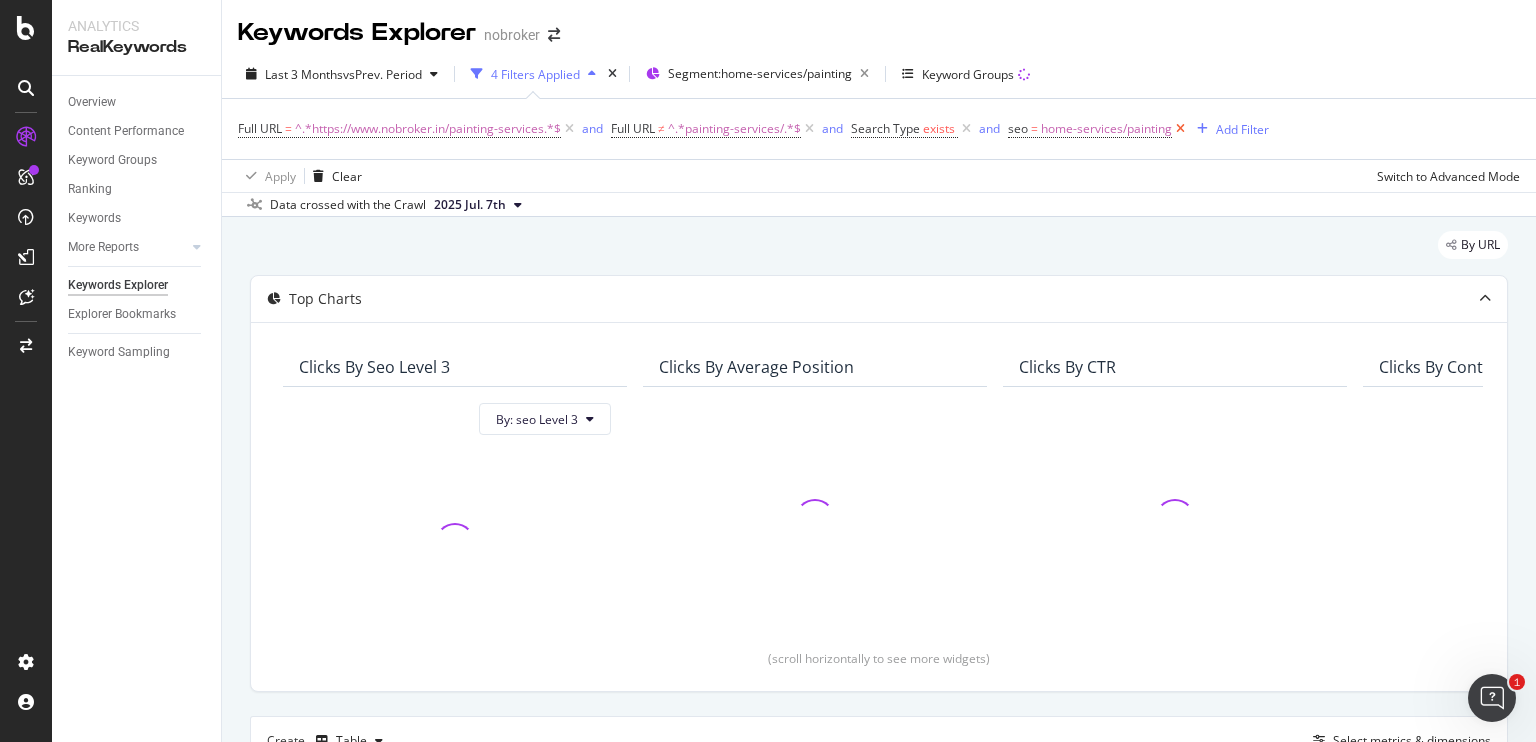 click at bounding box center [1180, 129] 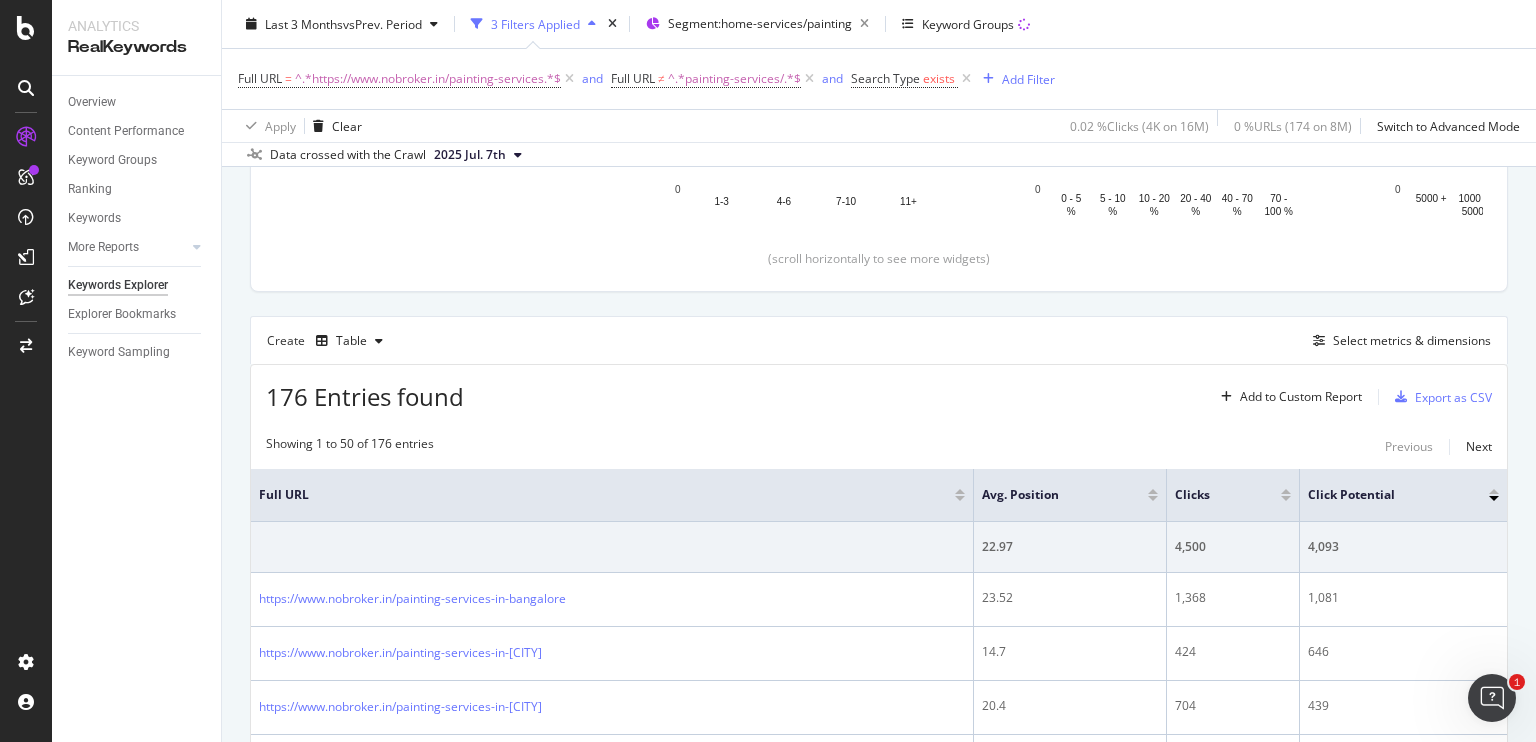 scroll, scrollTop: 0, scrollLeft: 0, axis: both 